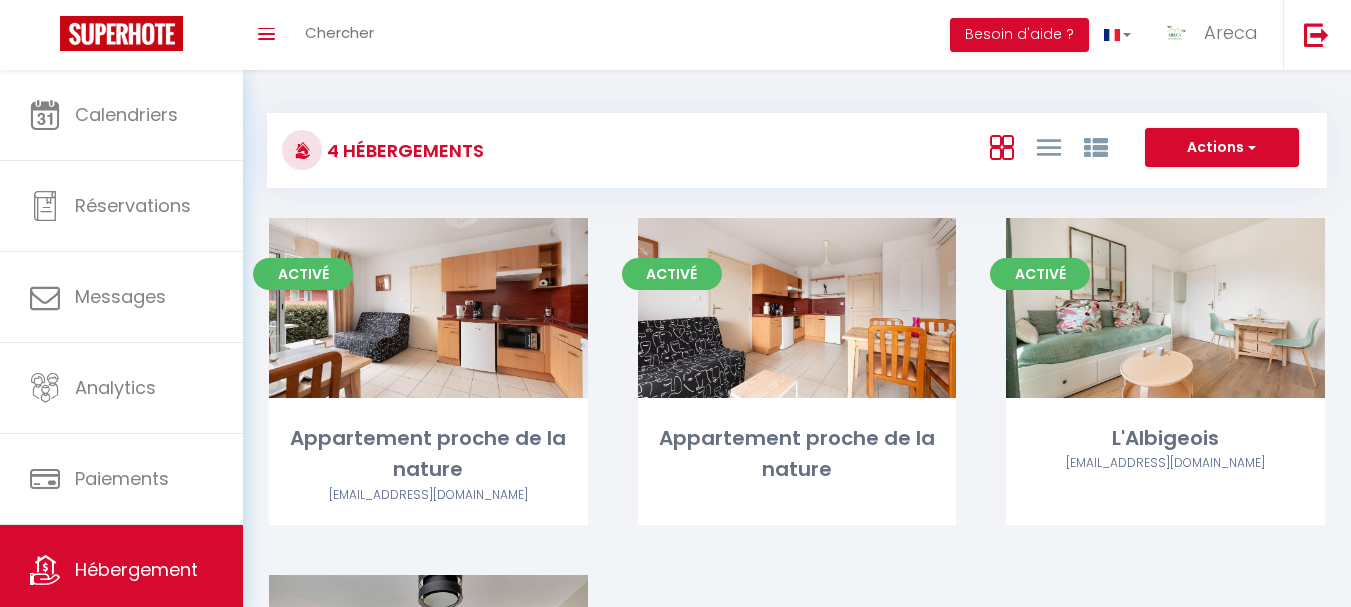 scroll, scrollTop: 0, scrollLeft: 0, axis: both 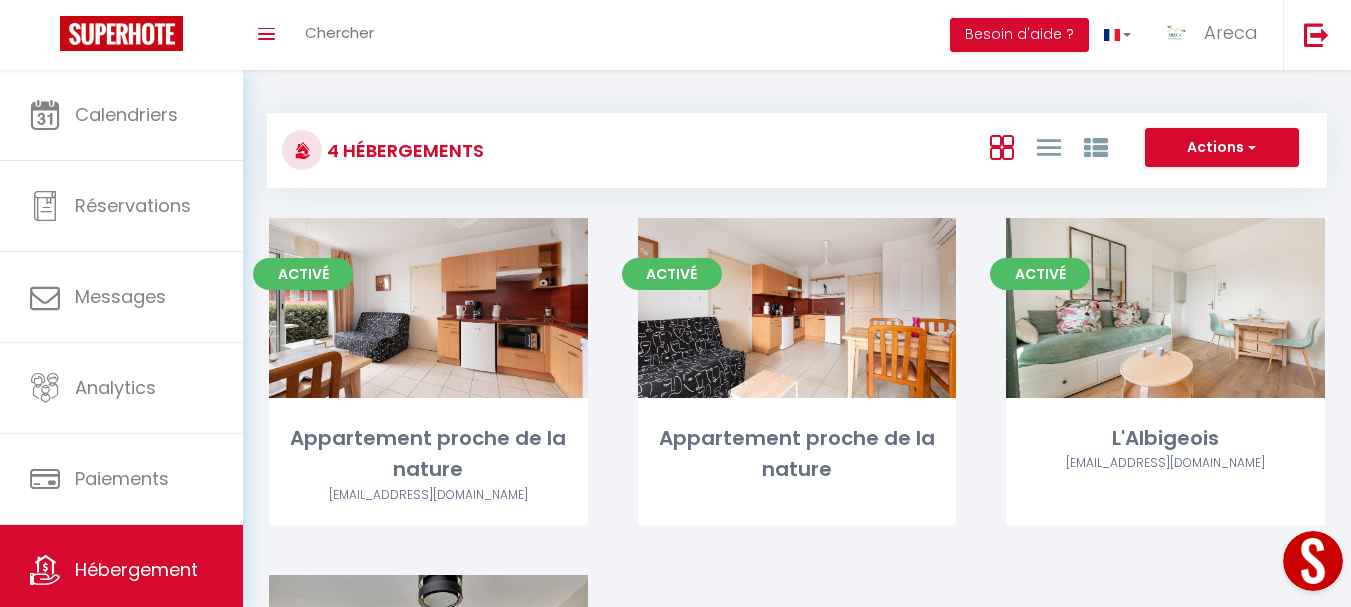 click on "Activé
Editer
L'Albigeois   [EMAIL_ADDRESS][DOMAIN_NAME]" at bounding box center [1165, 396] 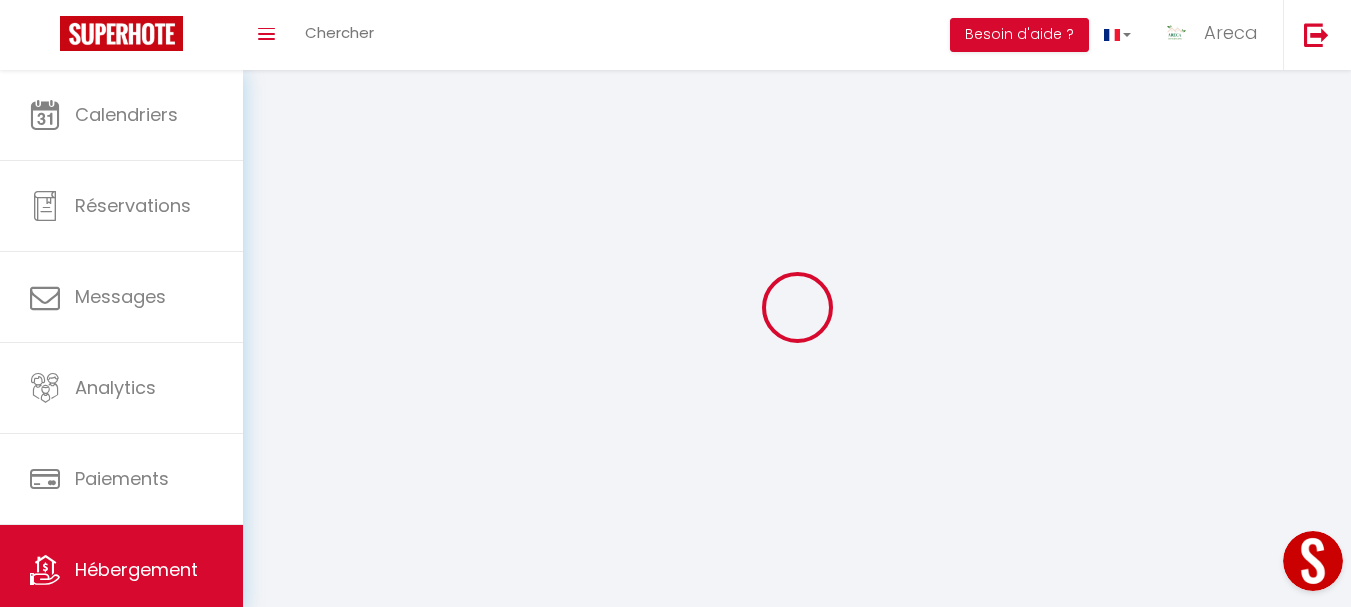 select 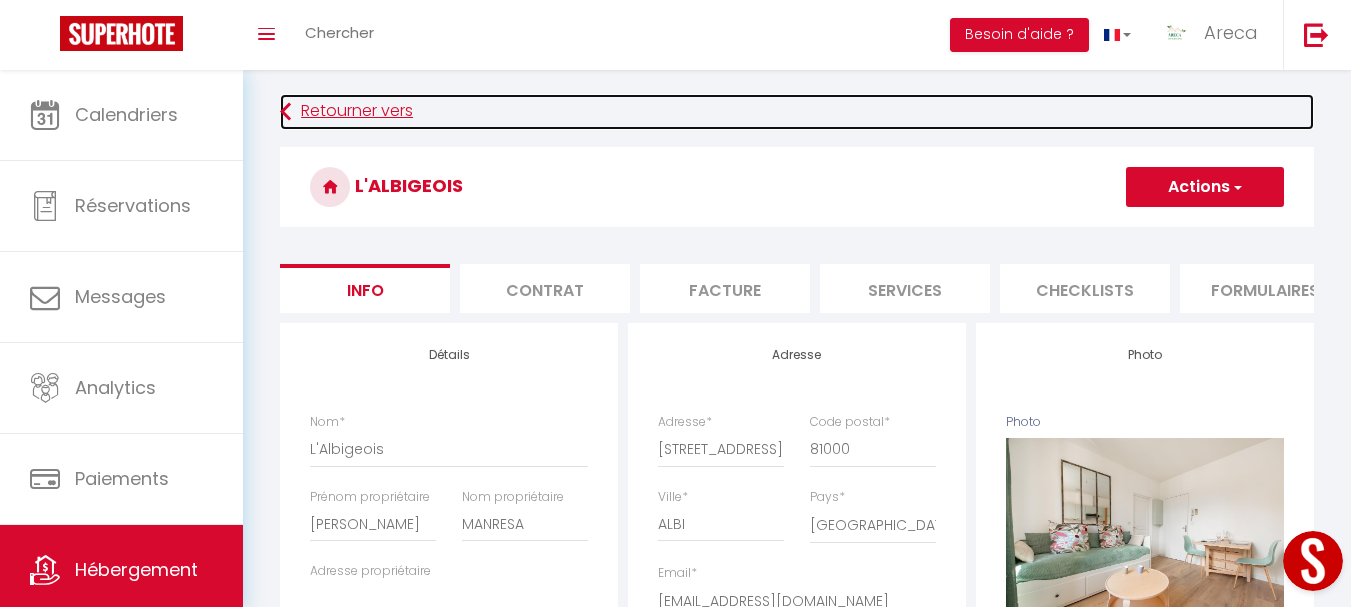 click on "Retourner vers" at bounding box center (797, 112) 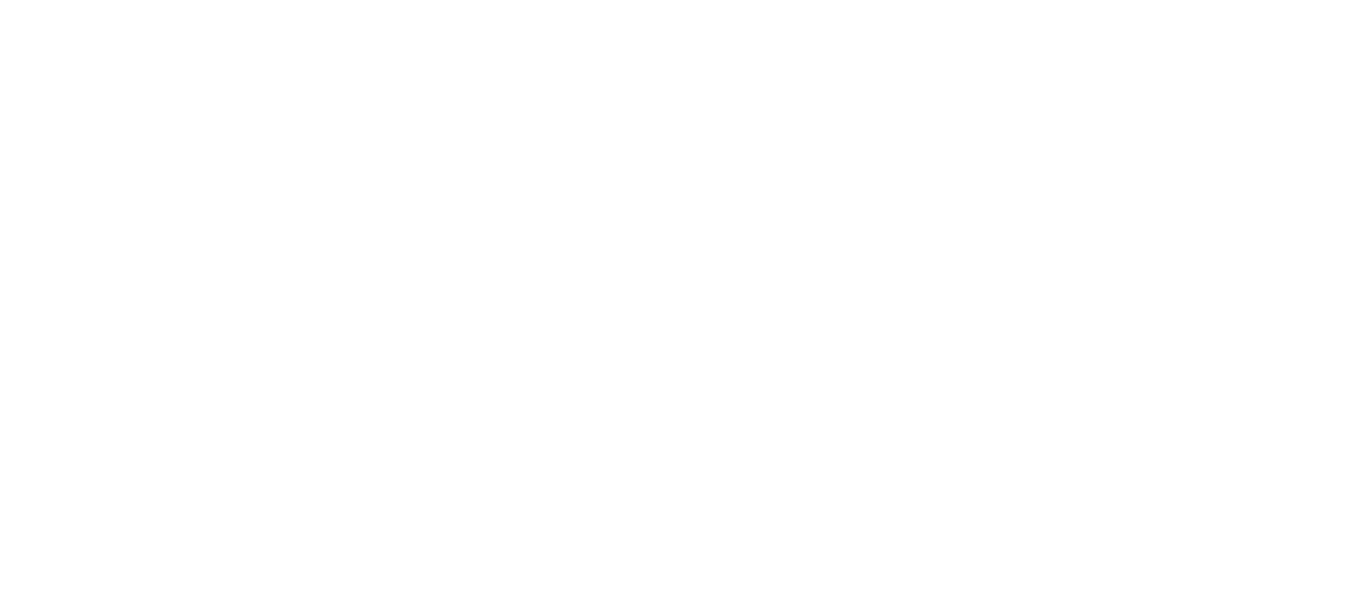scroll, scrollTop: 0, scrollLeft: 0, axis: both 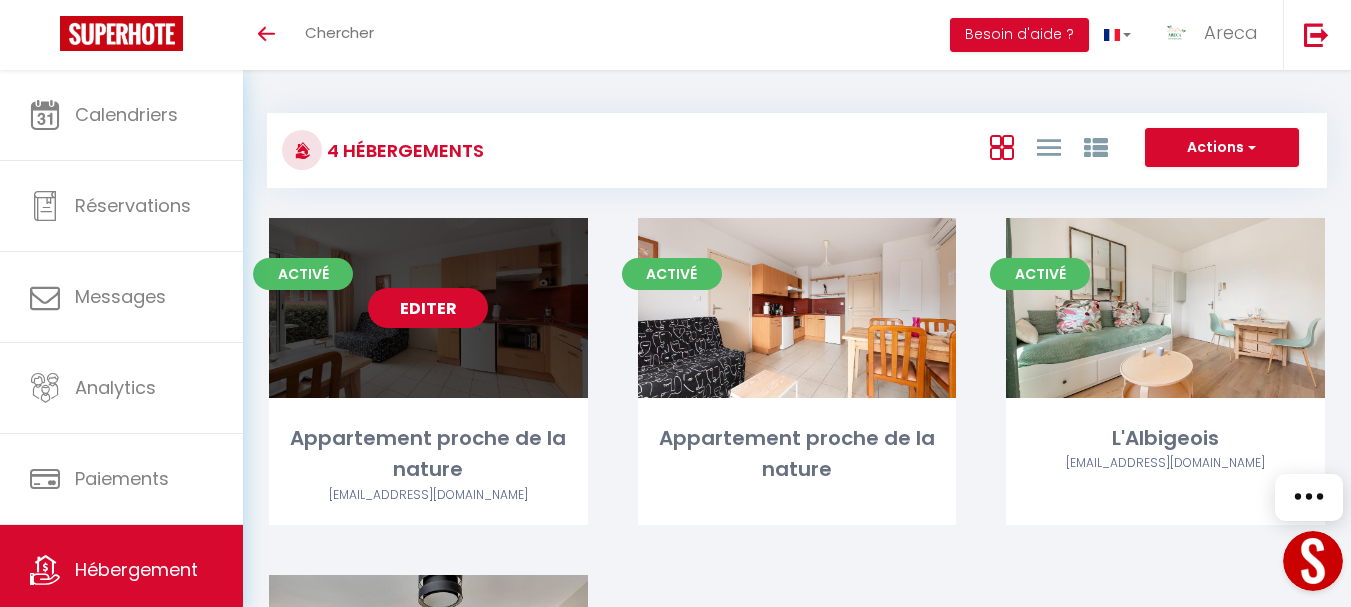 click on "Editer" at bounding box center (428, 308) 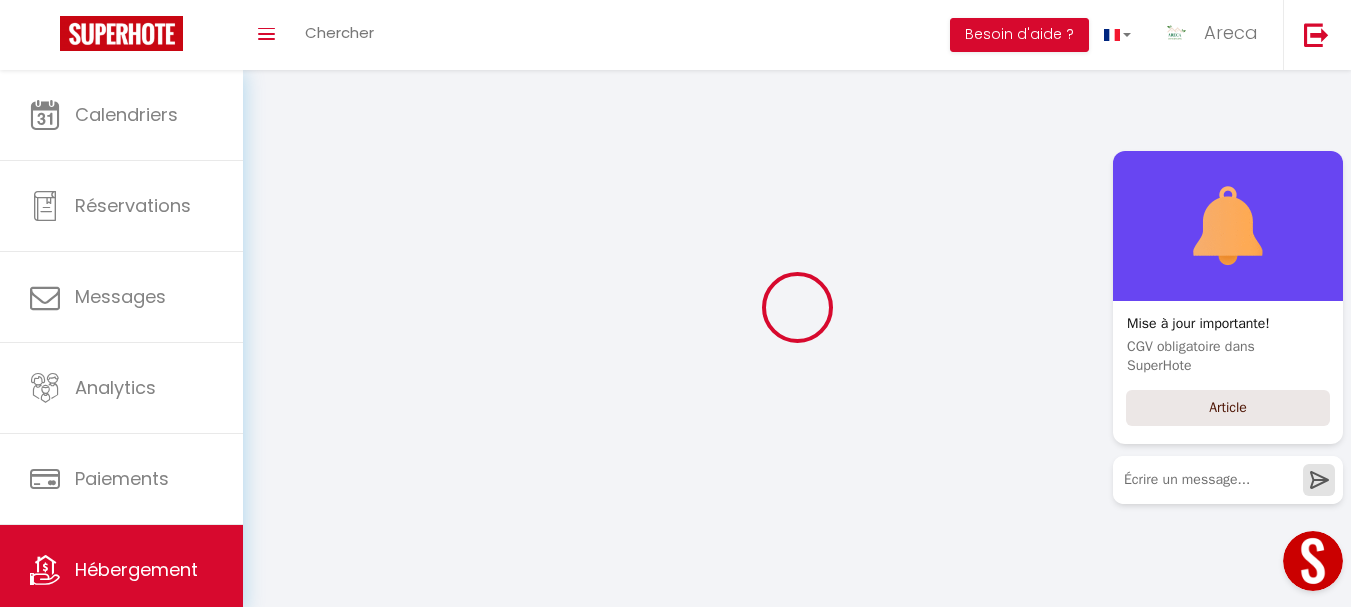 select 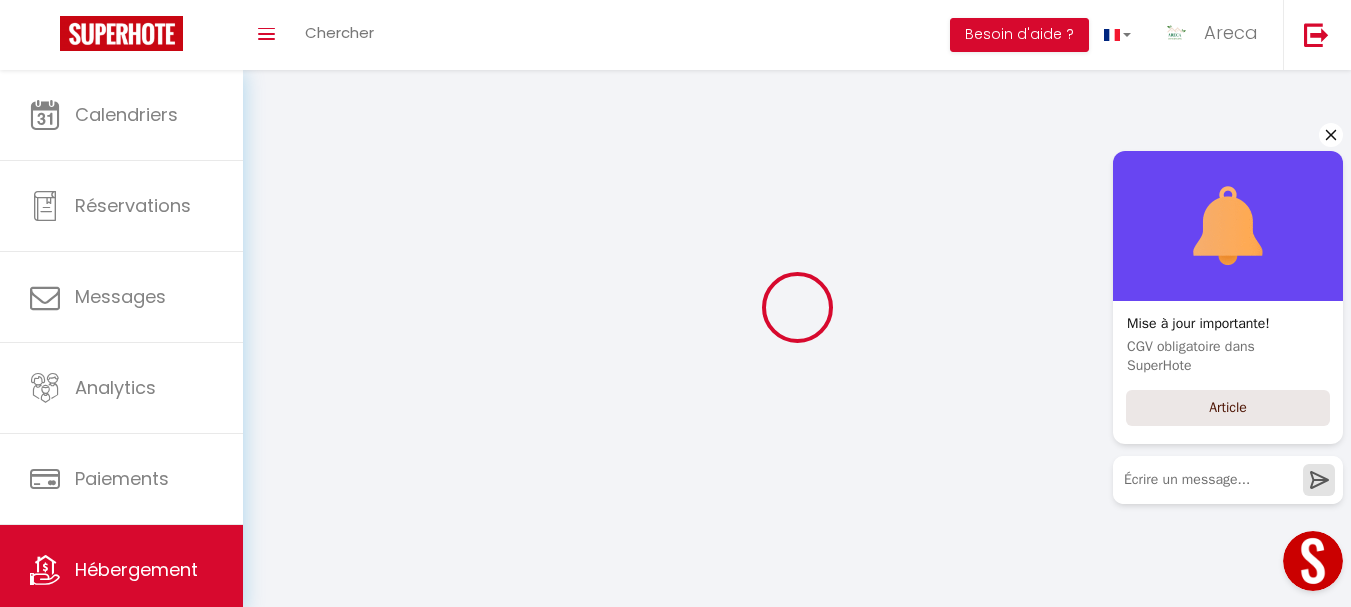select 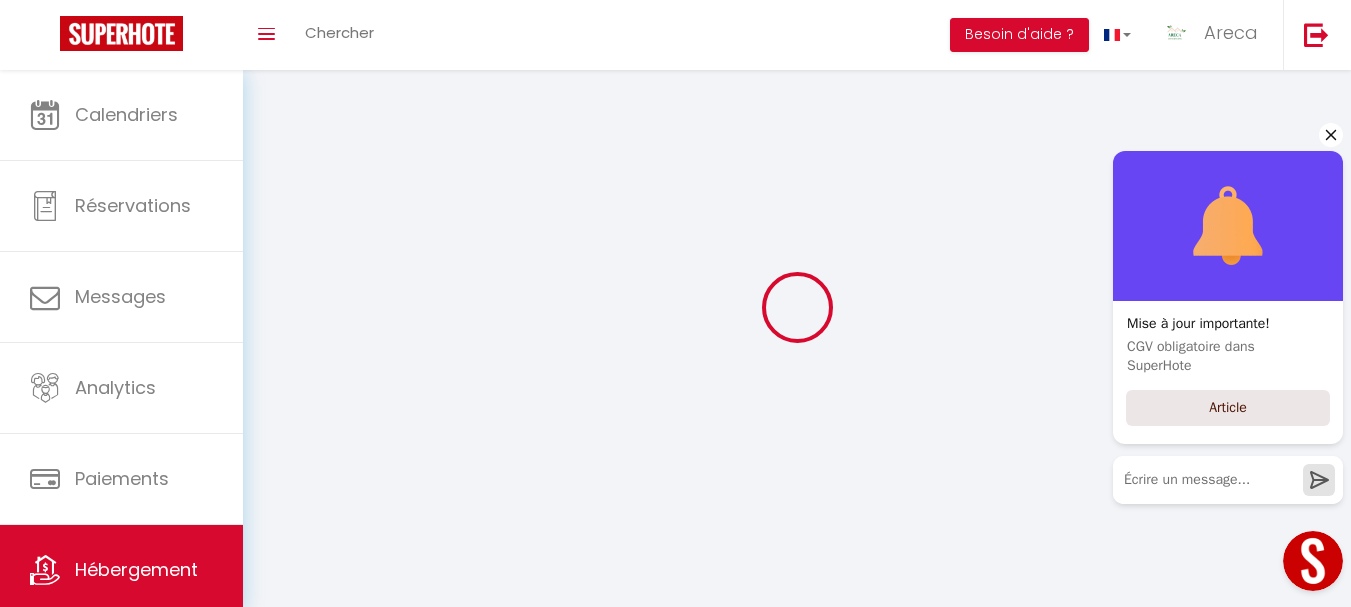 select 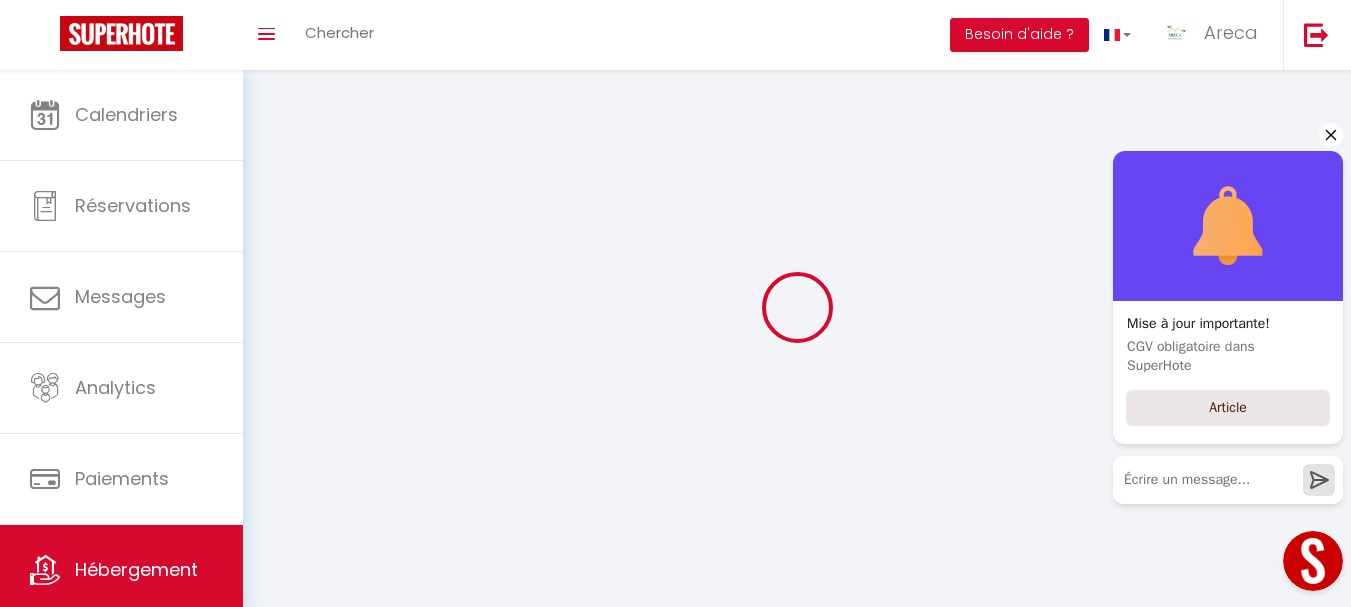 checkbox on "false" 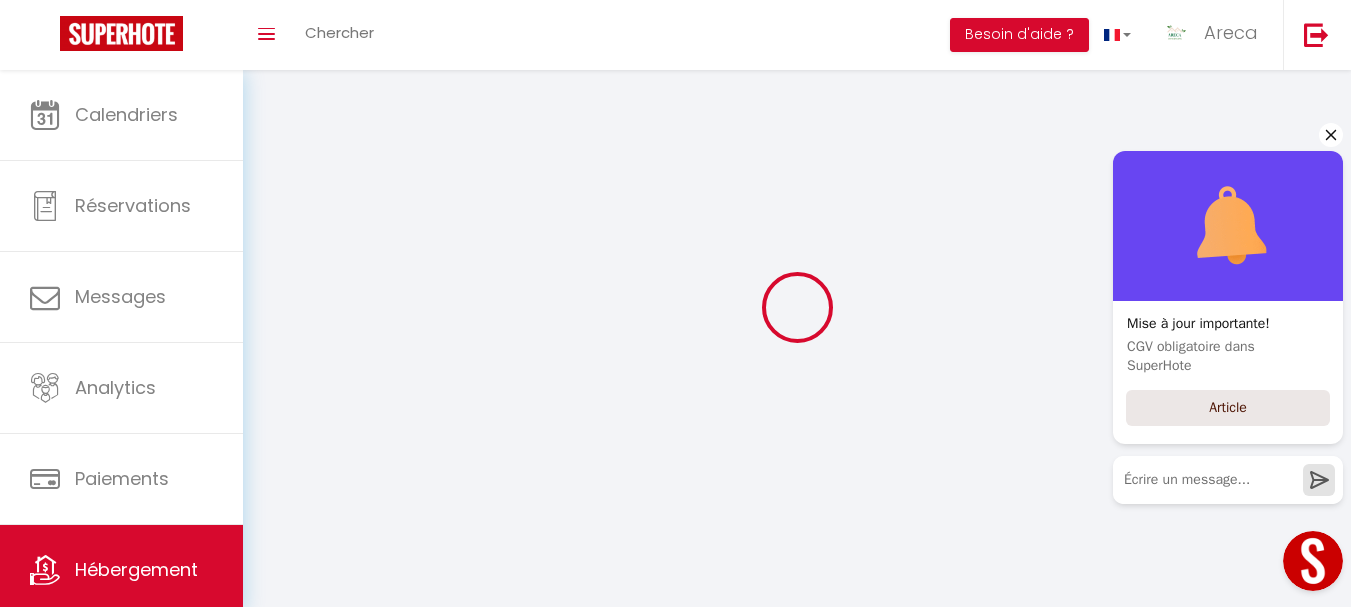 checkbox on "false" 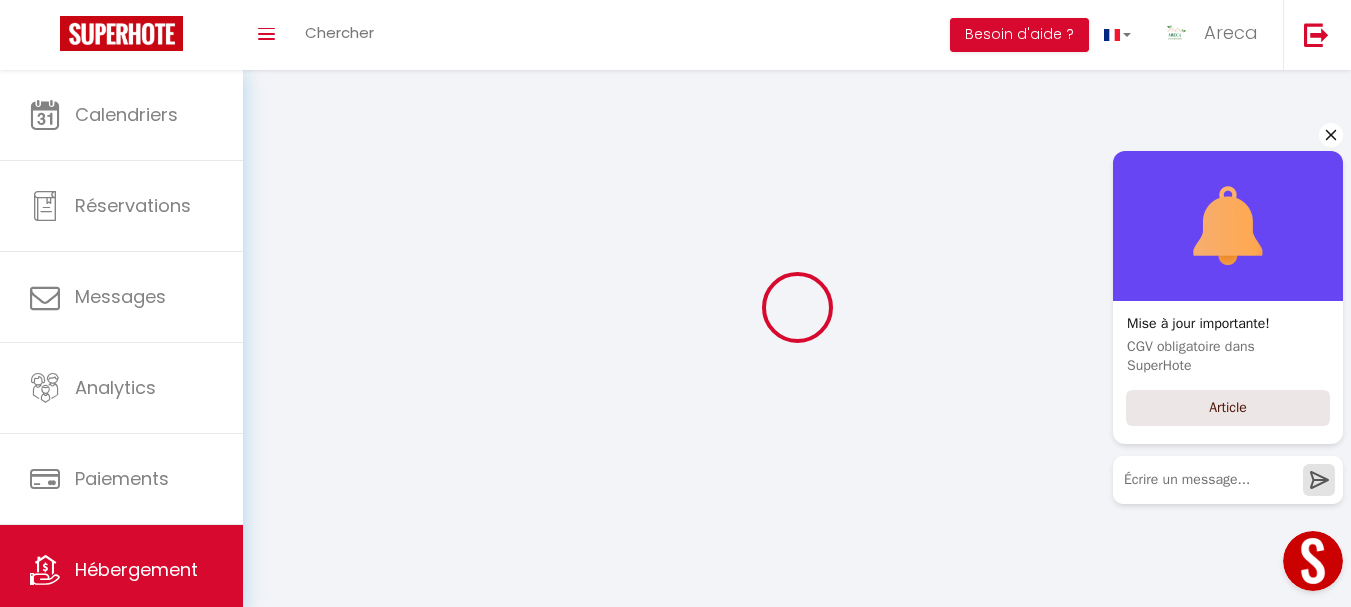 checkbox on "false" 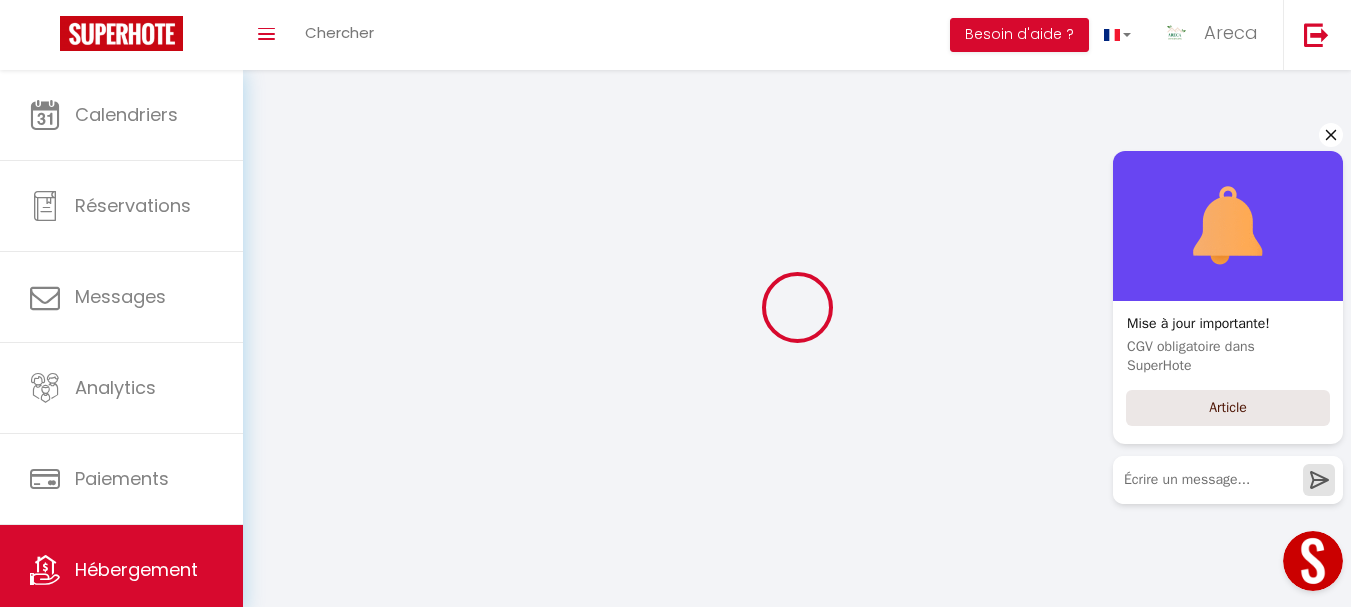 checkbox on "false" 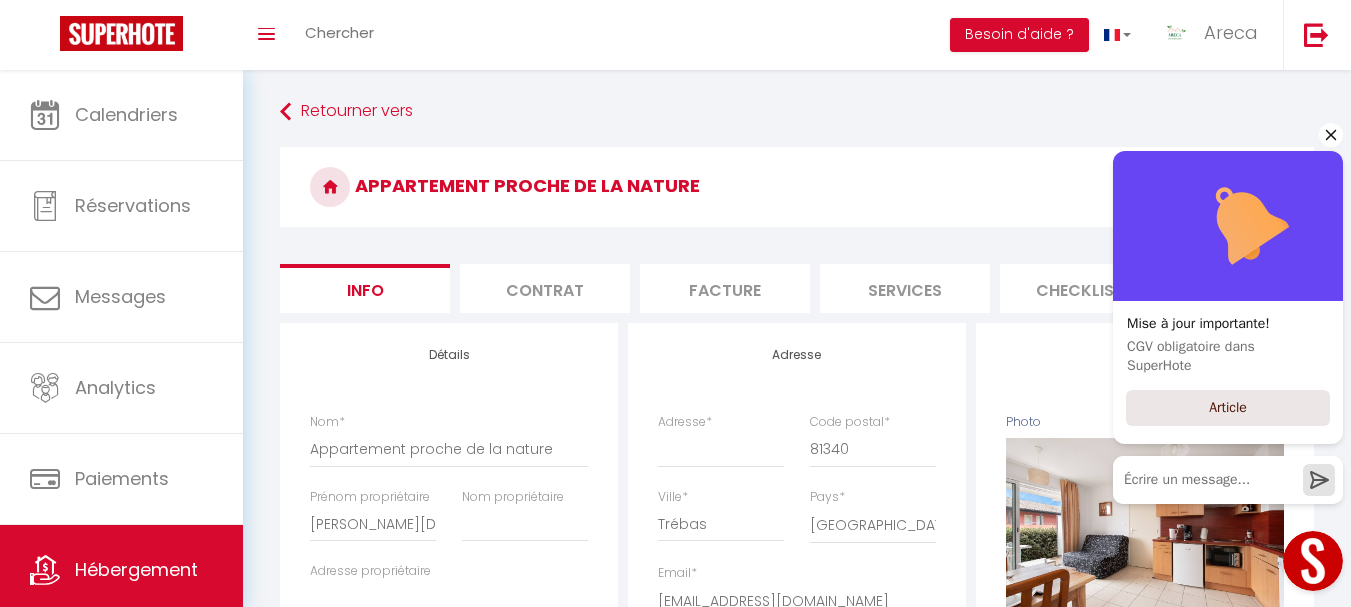 click 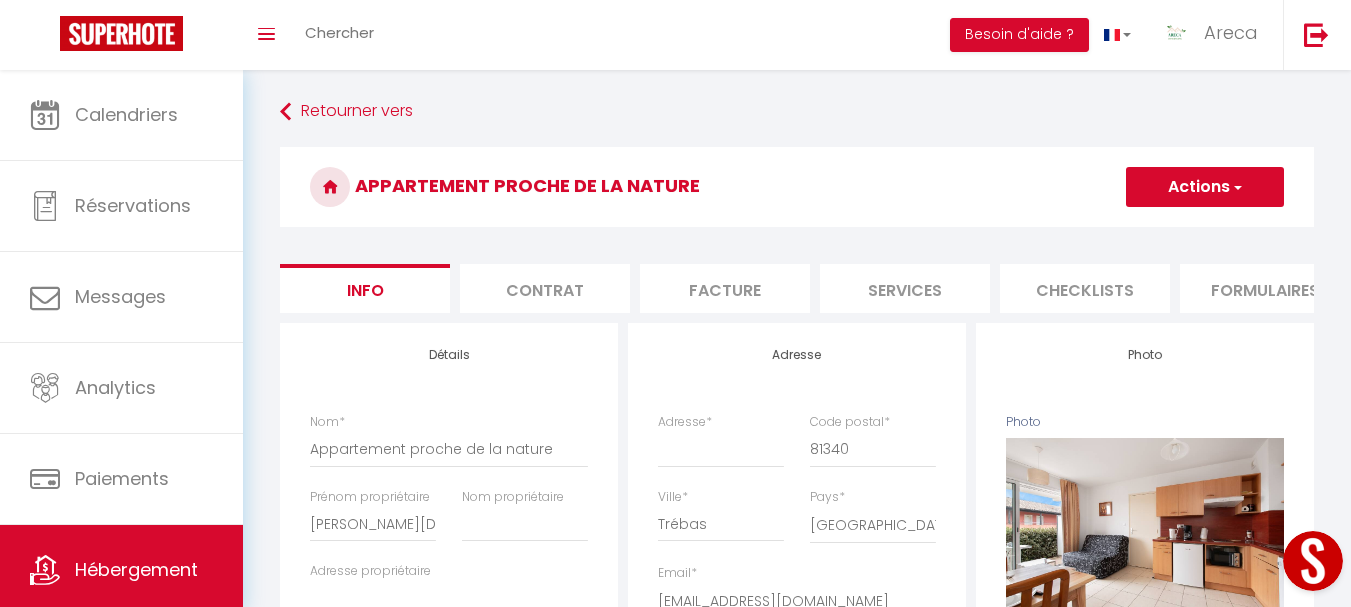 click on "Services" at bounding box center (905, 288) 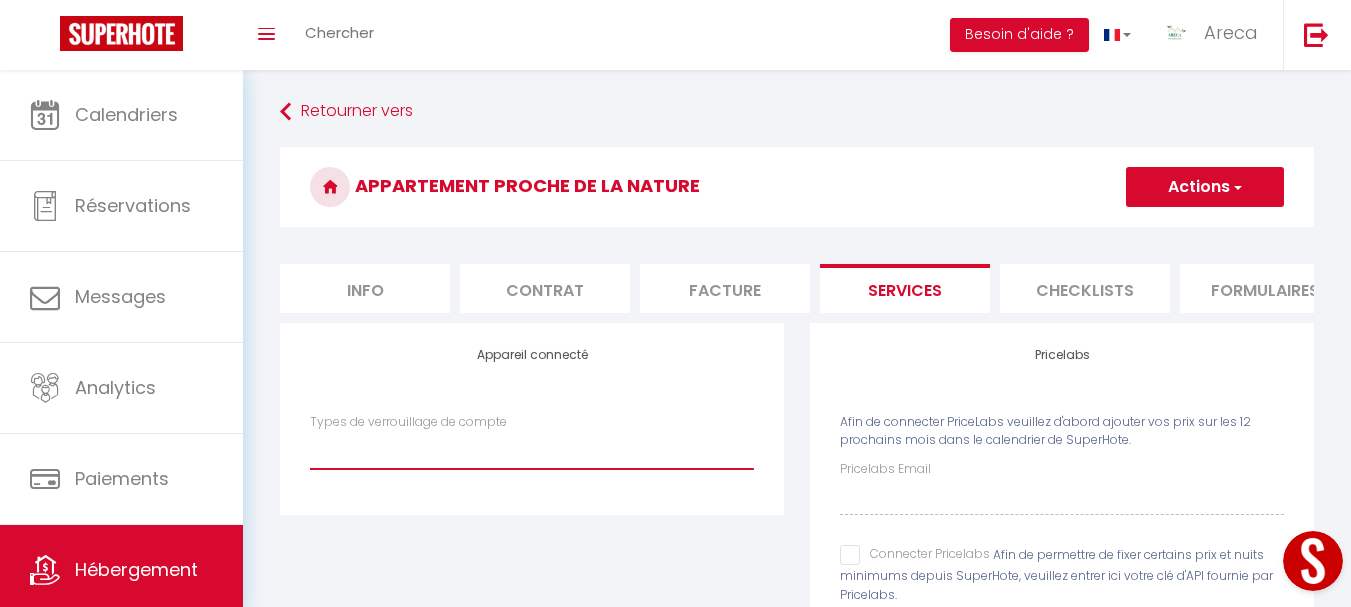 click on "Types de verrouillage de compte" at bounding box center (532, 450) 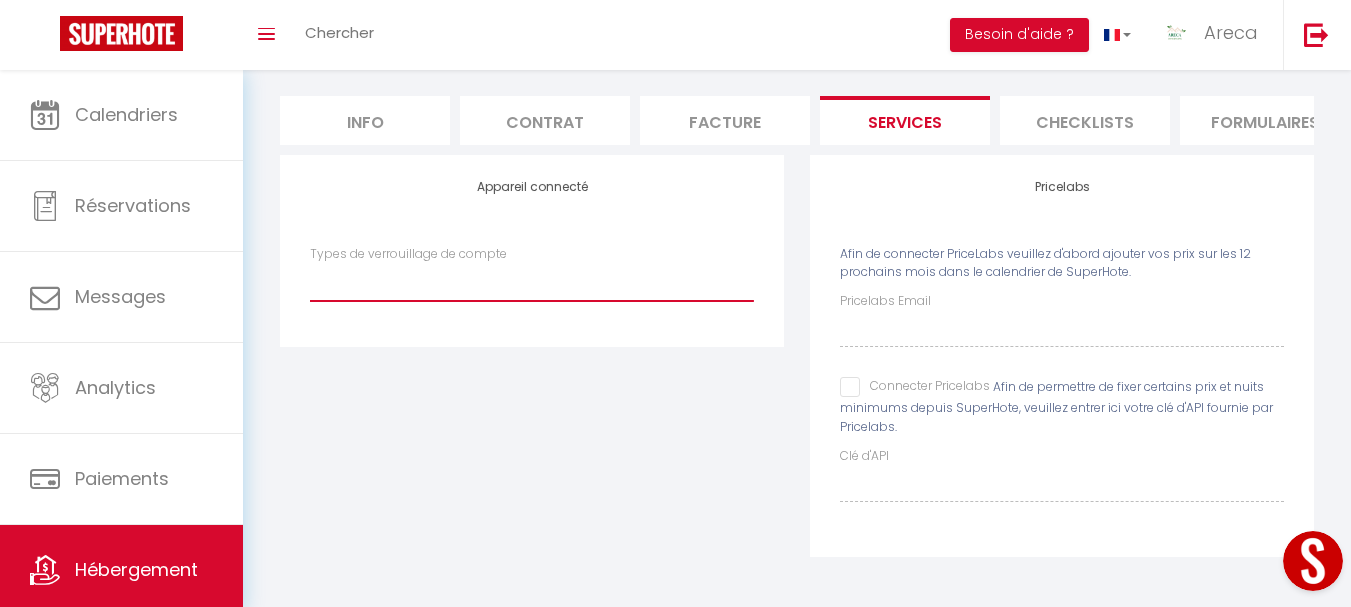 scroll, scrollTop: 183, scrollLeft: 0, axis: vertical 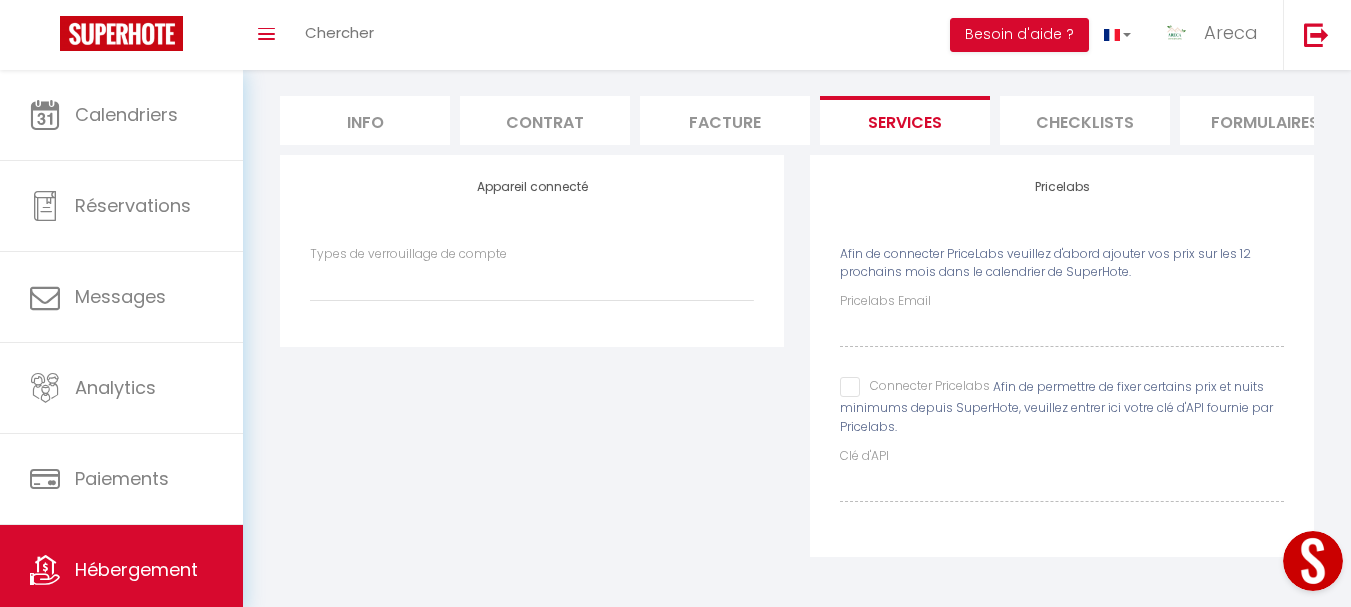 click on "Connecter Pricelabs" at bounding box center [915, 387] 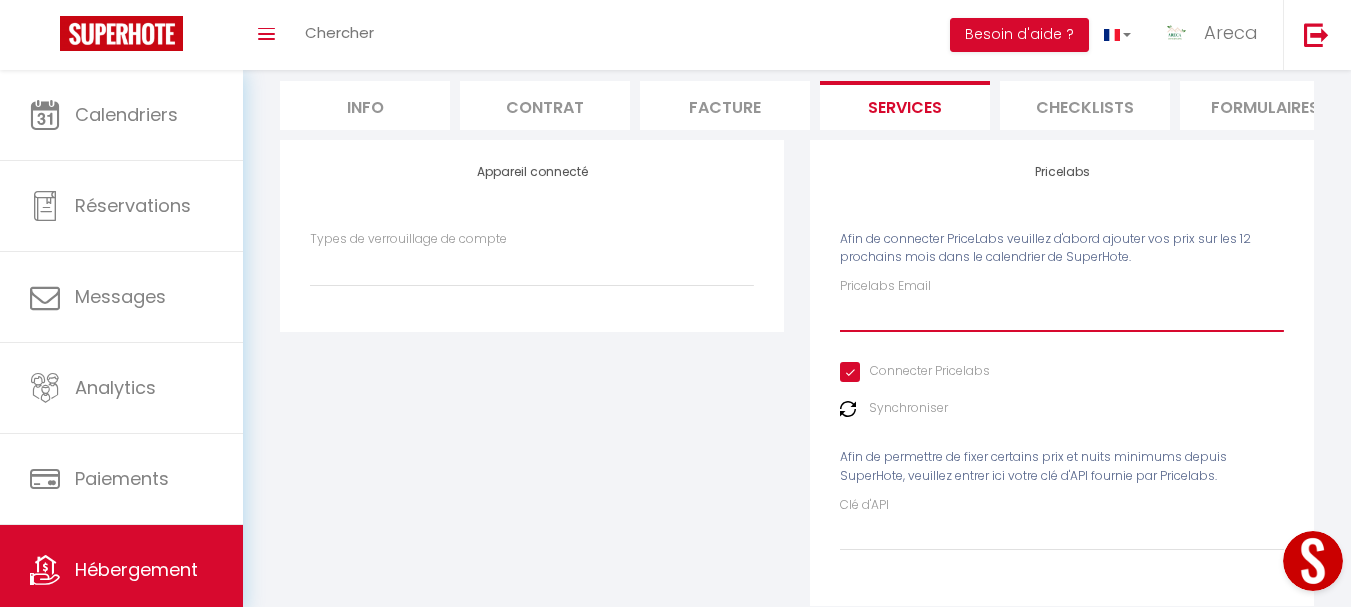click on "Pricelabs Email" at bounding box center (1062, 314) 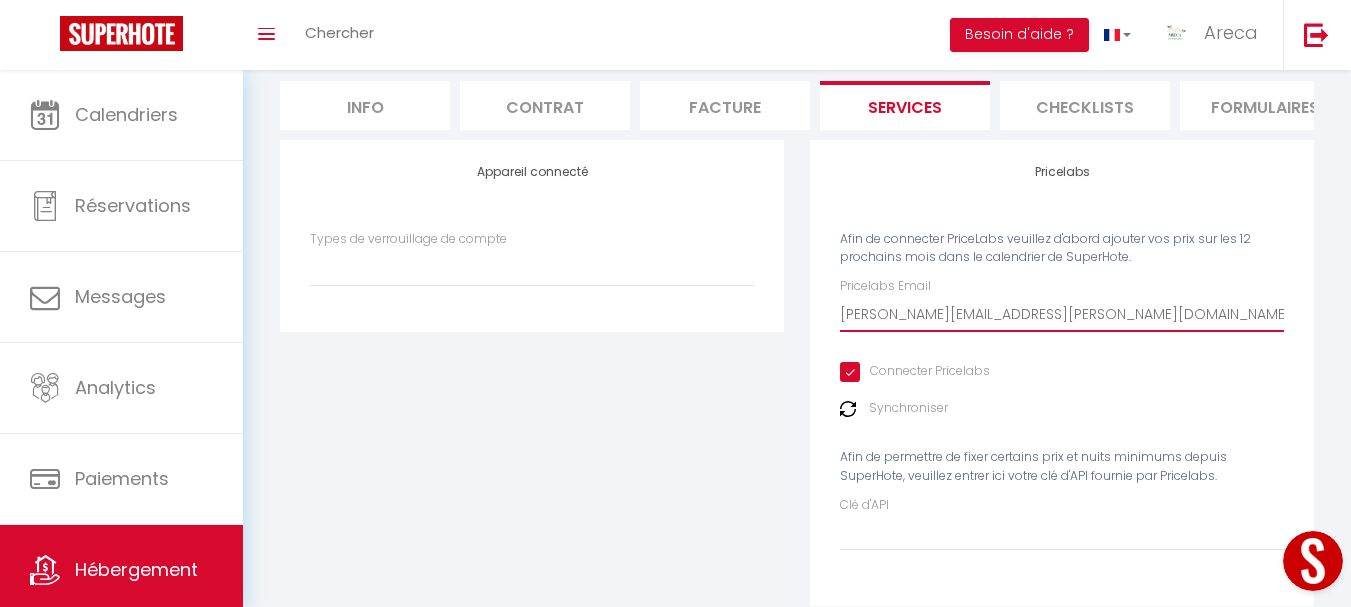 type on "[PERSON_NAME][EMAIL_ADDRESS][PERSON_NAME][DOMAIN_NAME]" 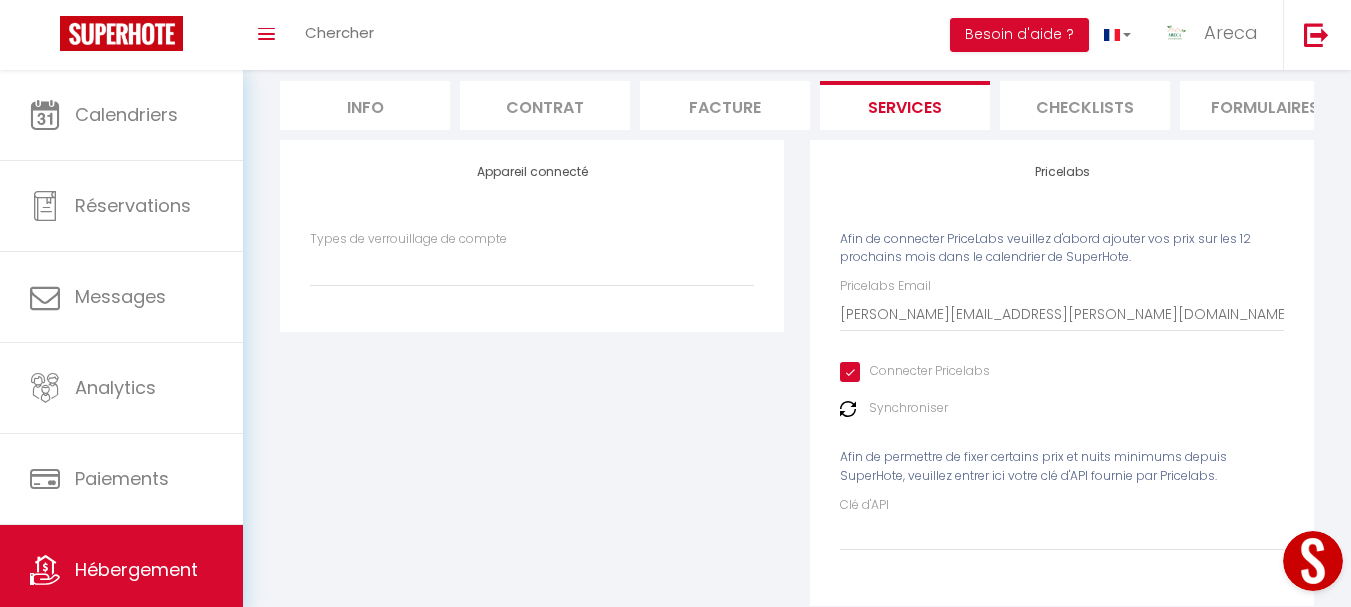 click on "Appareil connecté
Types de verrouillage de compte" at bounding box center [532, 386] 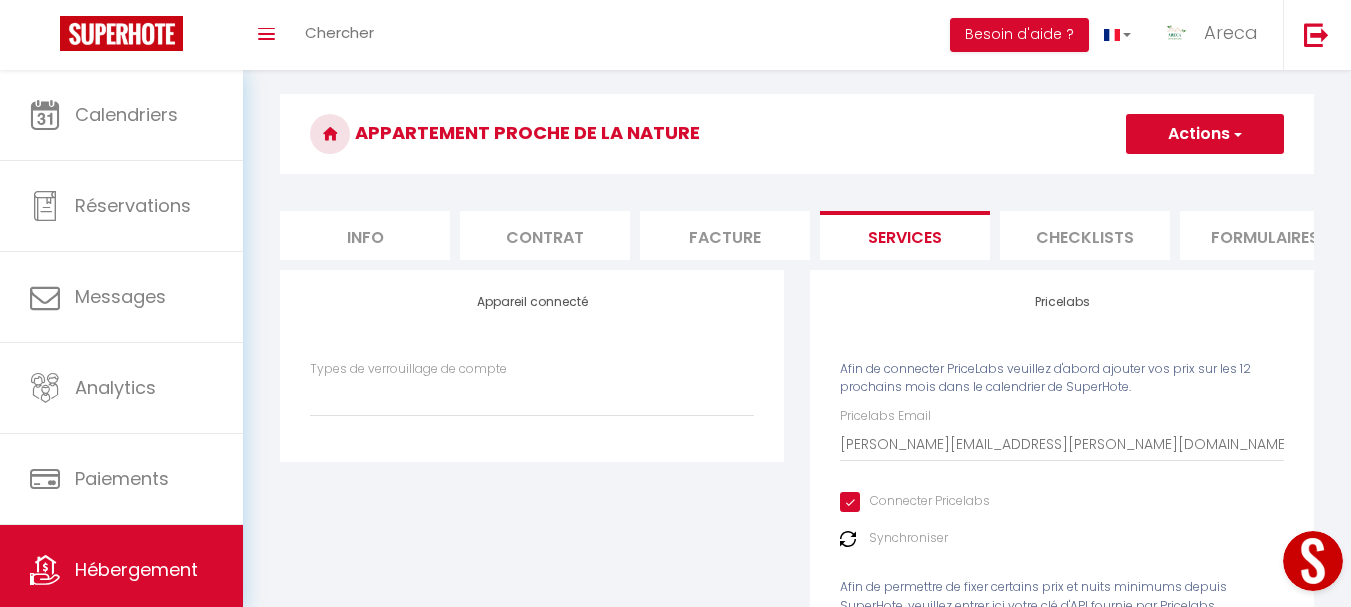 scroll, scrollTop: 0, scrollLeft: 0, axis: both 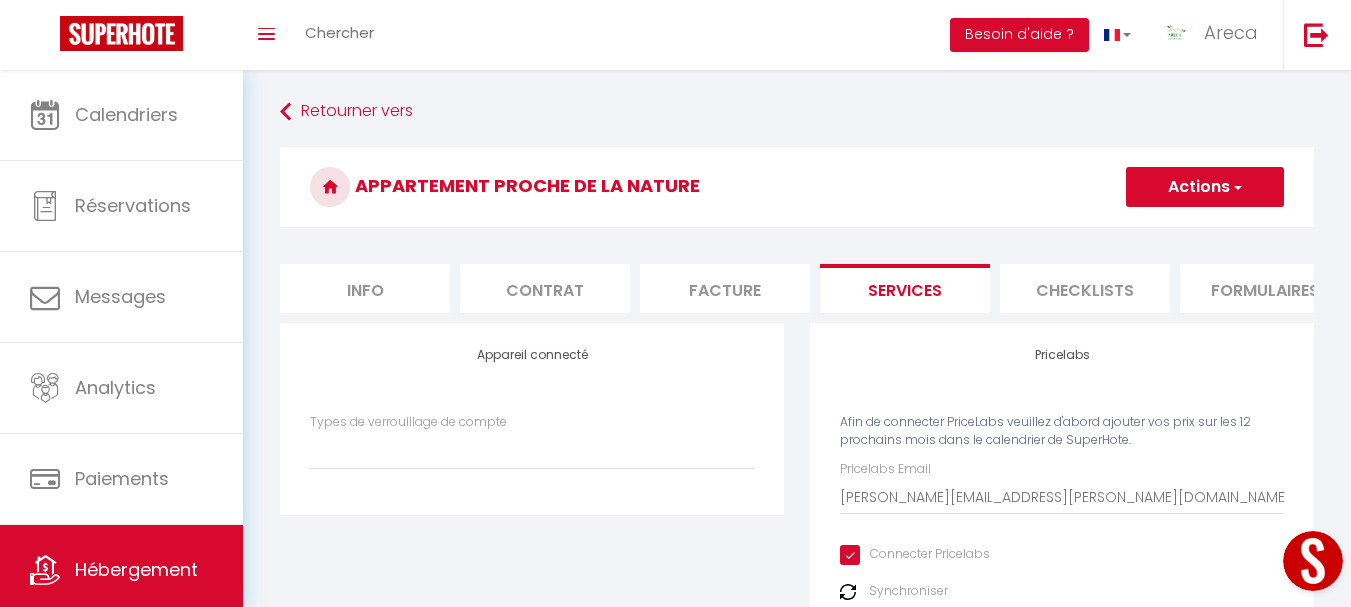 click on "Actions" at bounding box center (1205, 187) 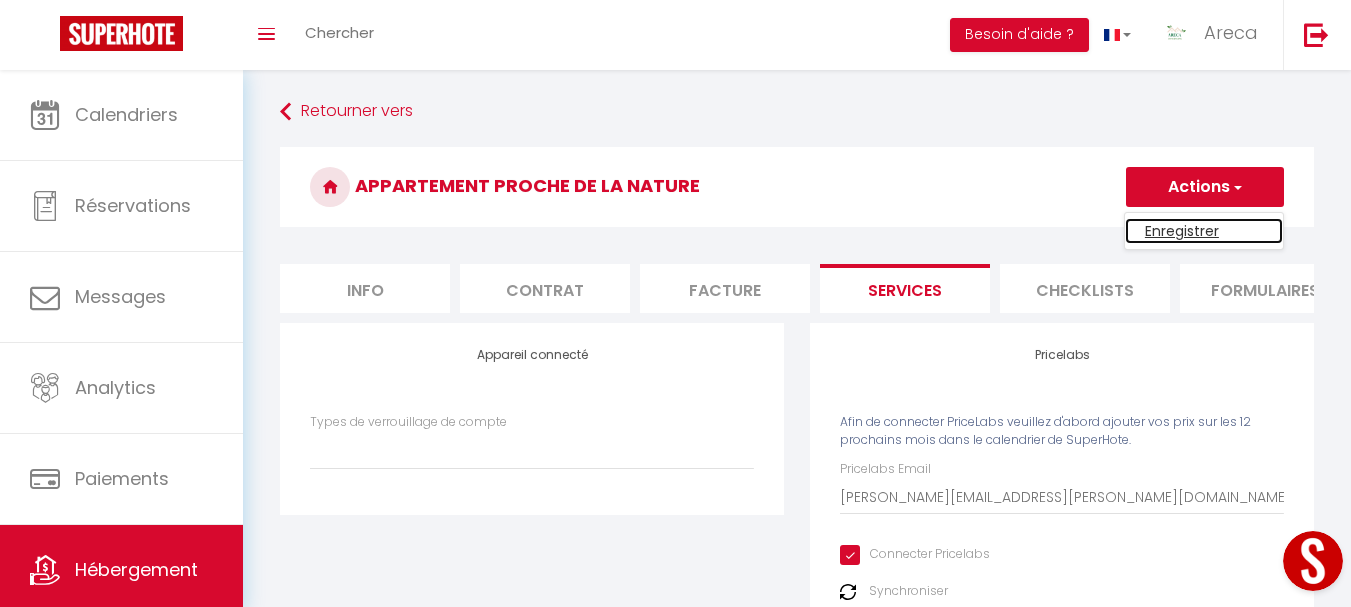click on "Enregistrer" at bounding box center (1204, 231) 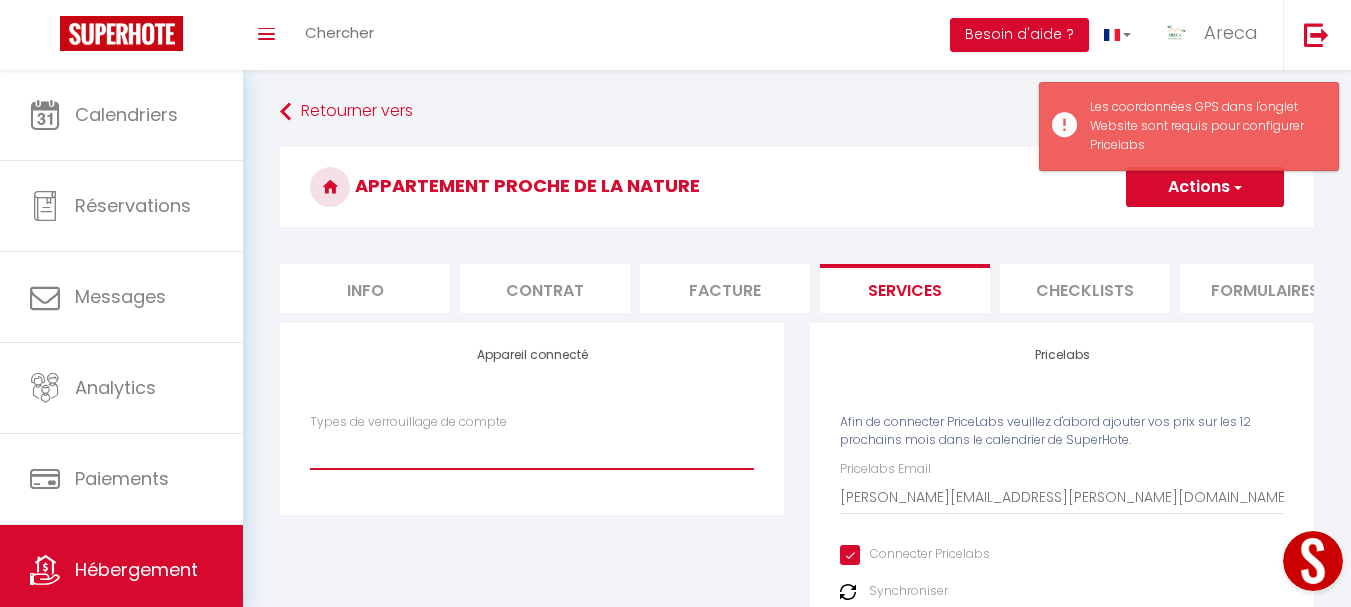 click on "Types de verrouillage de compte" at bounding box center [532, 450] 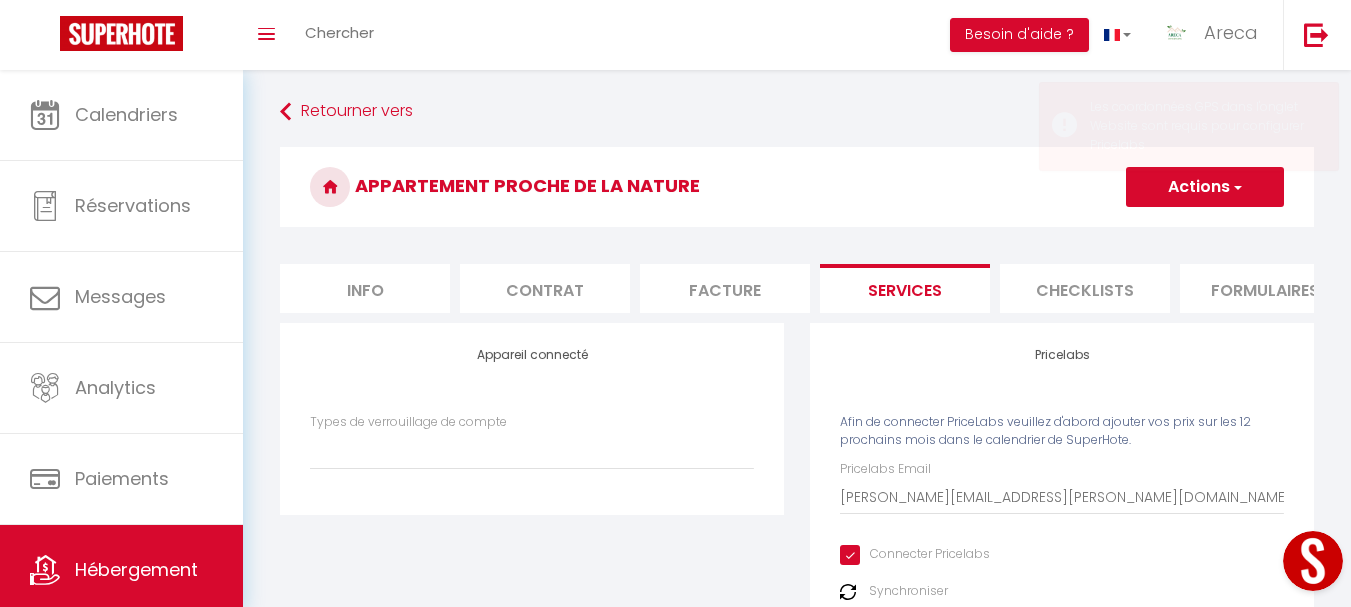 click on "Appareil connecté
Types de verrouillage de compte" at bounding box center (532, 418) 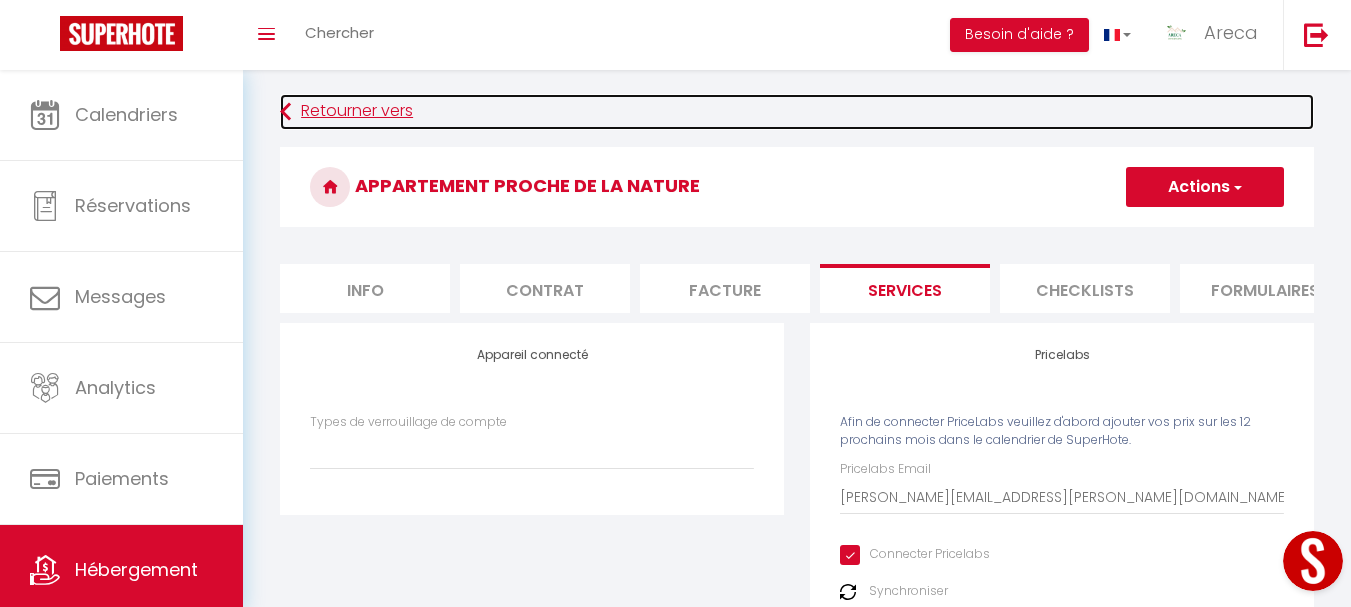 click on "Retourner vers" at bounding box center (797, 112) 